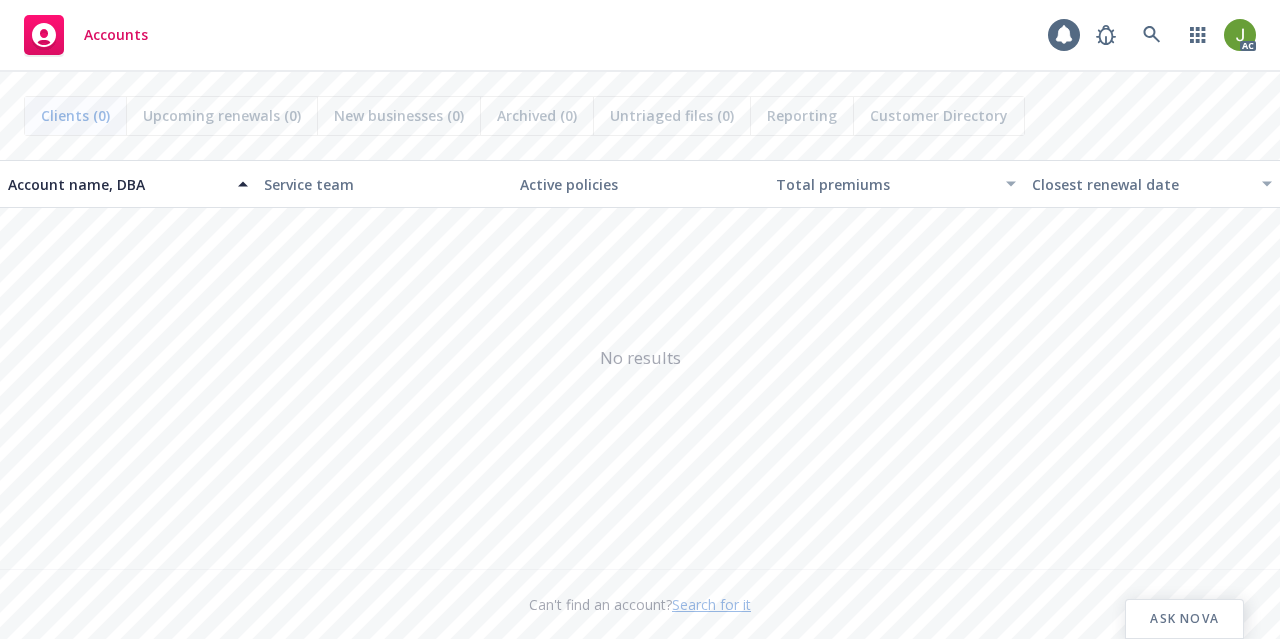scroll, scrollTop: 0, scrollLeft: 0, axis: both 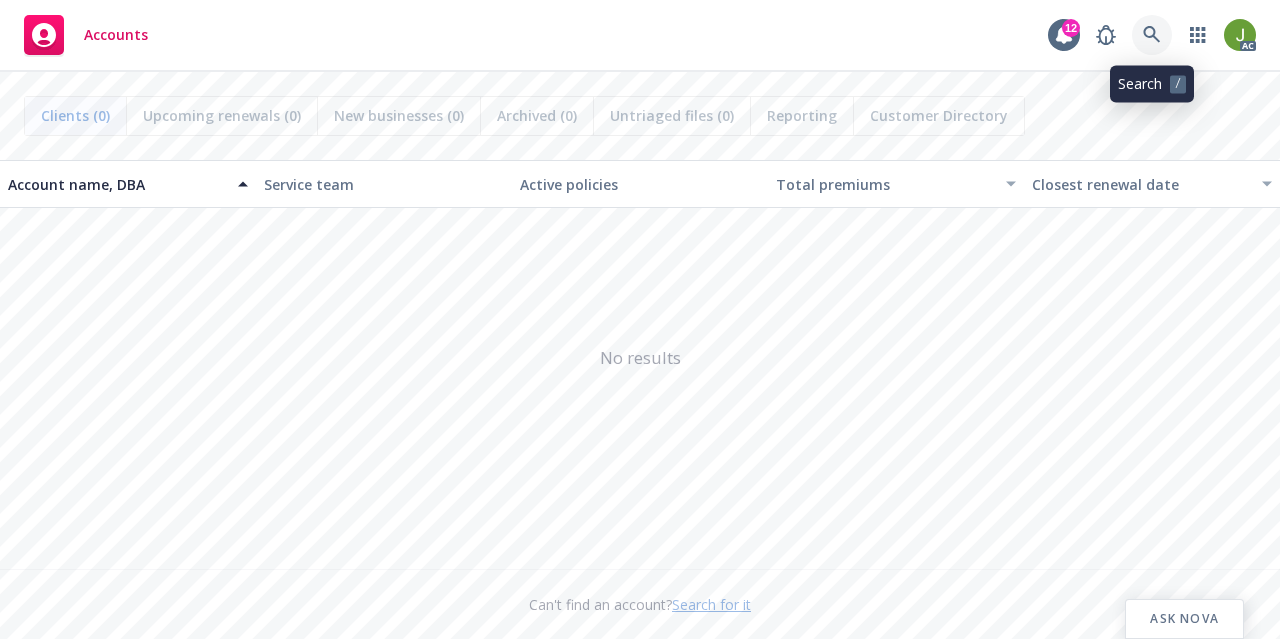 click at bounding box center [1106, 35] 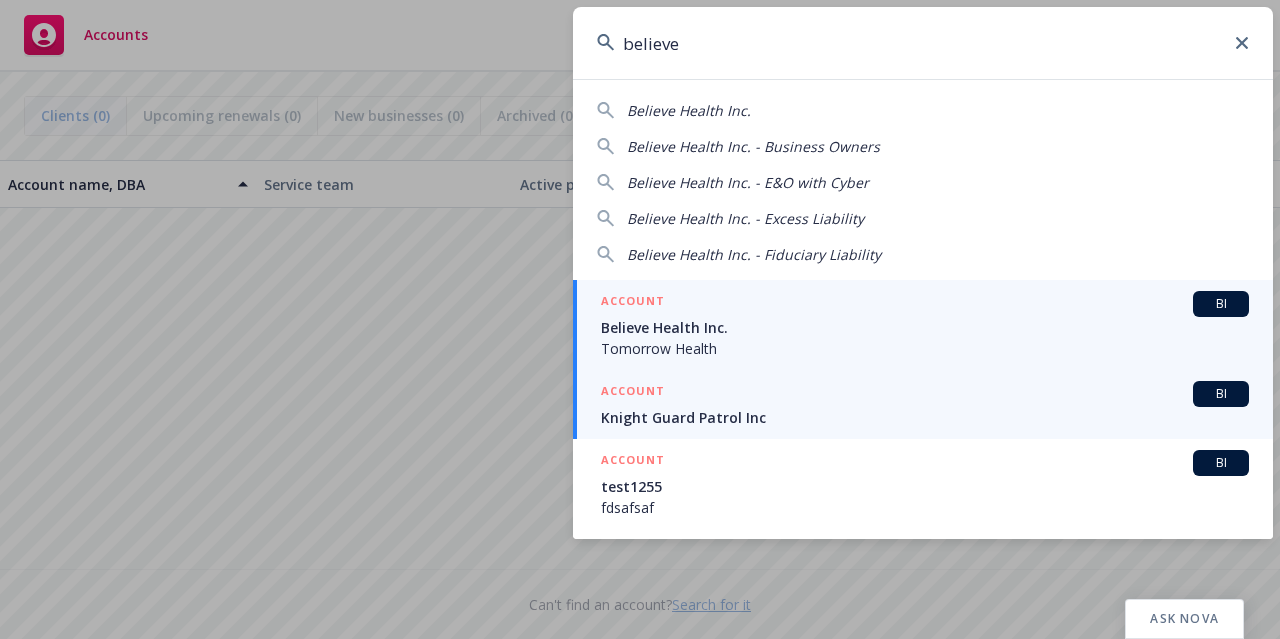 type on "believe" 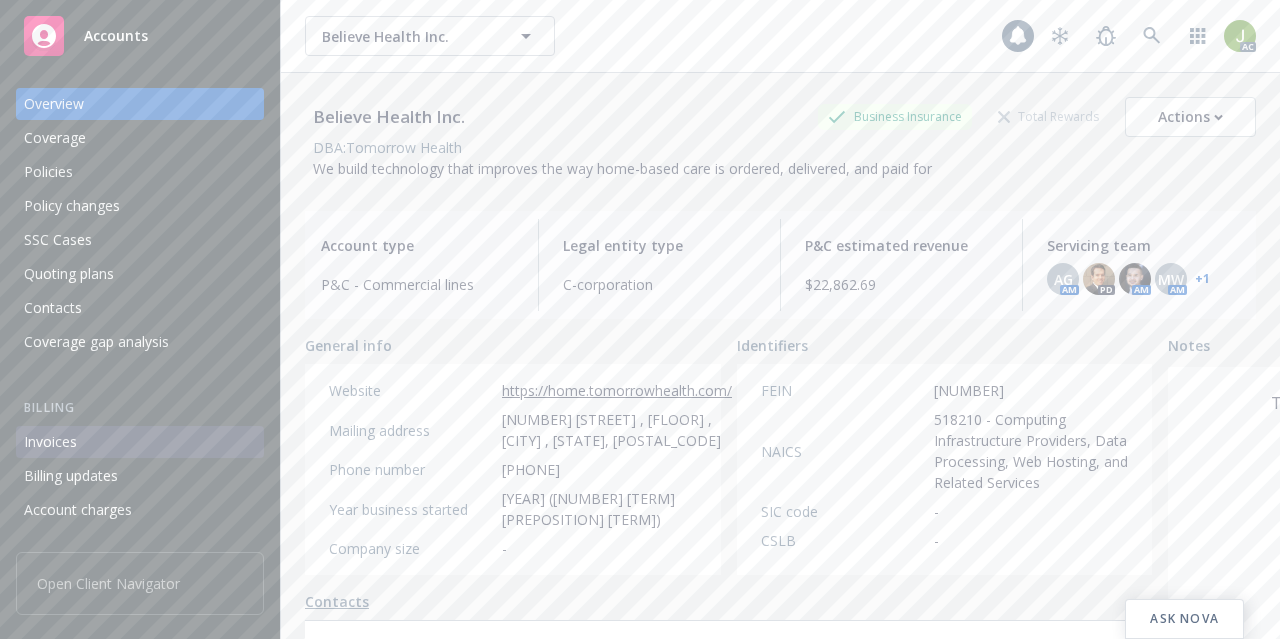click on "Invoices" at bounding box center [140, 442] 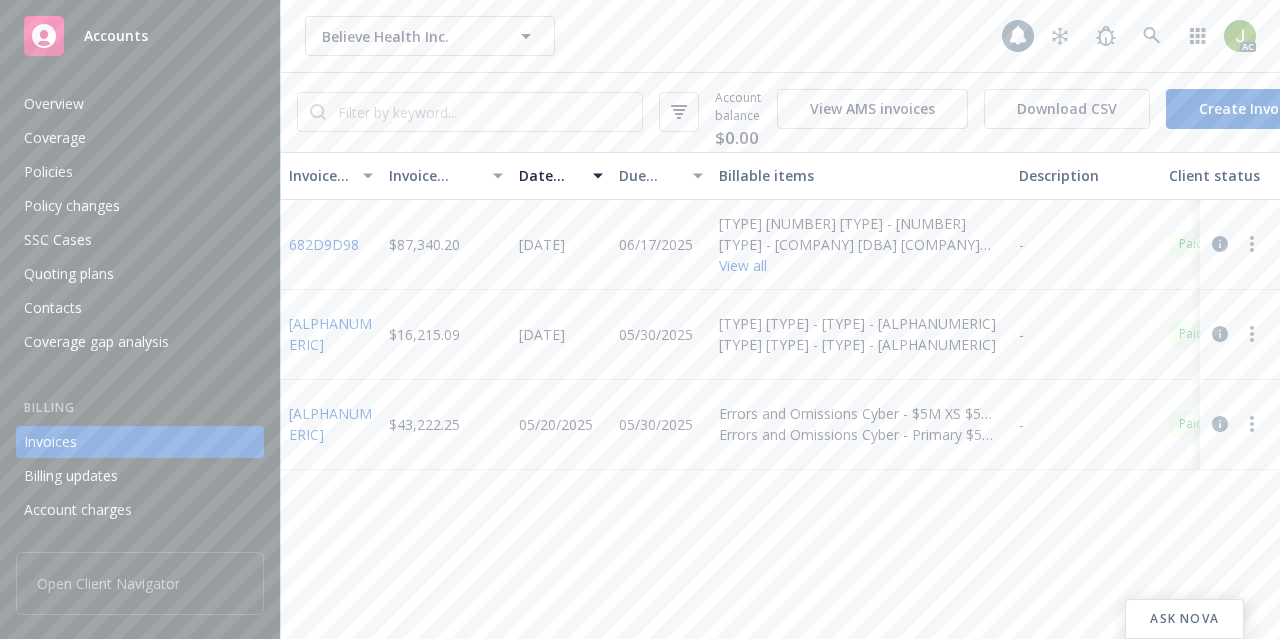 scroll, scrollTop: 90, scrollLeft: 0, axis: vertical 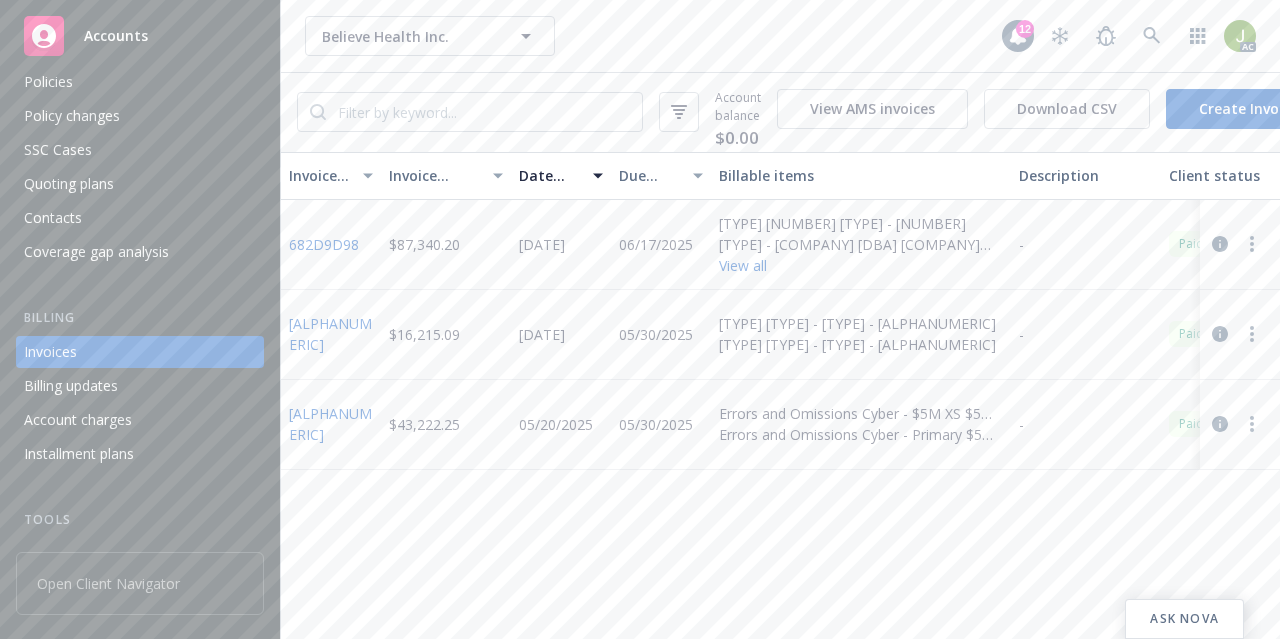 click on "682D9D98" at bounding box center [324, 244] 